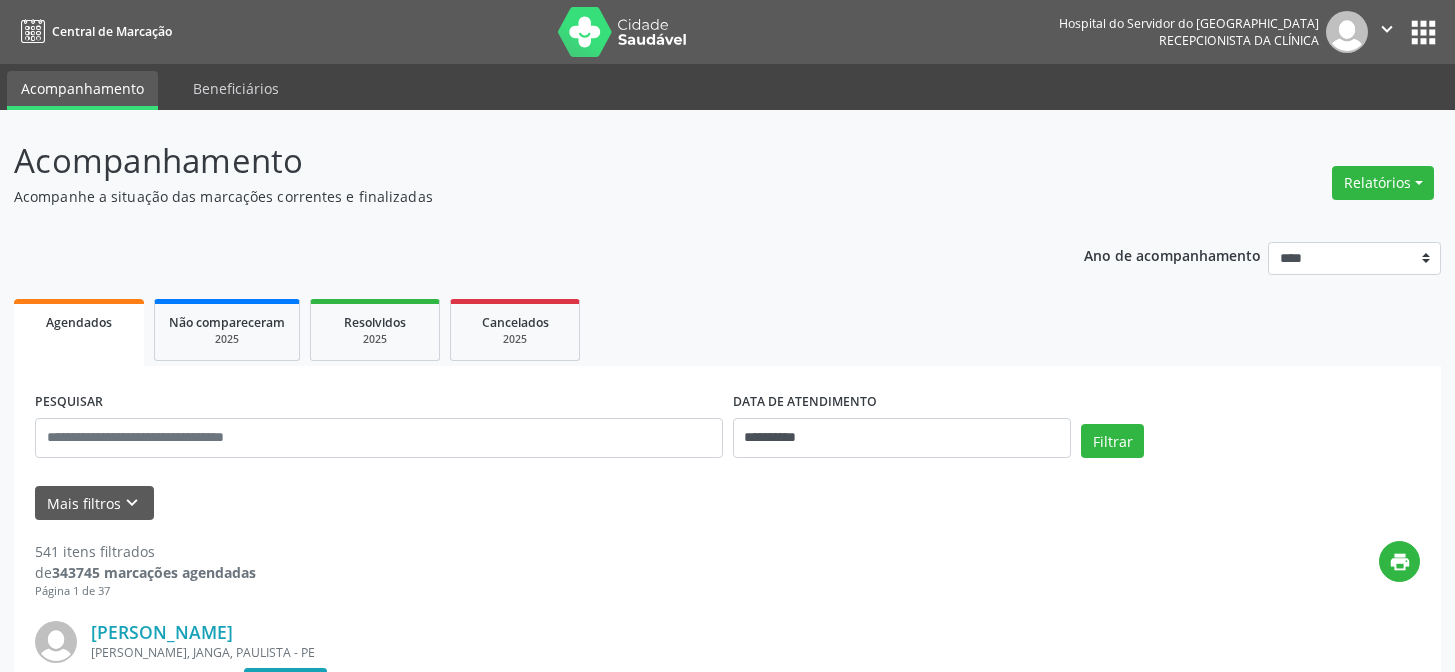 scroll, scrollTop: 0, scrollLeft: 0, axis: both 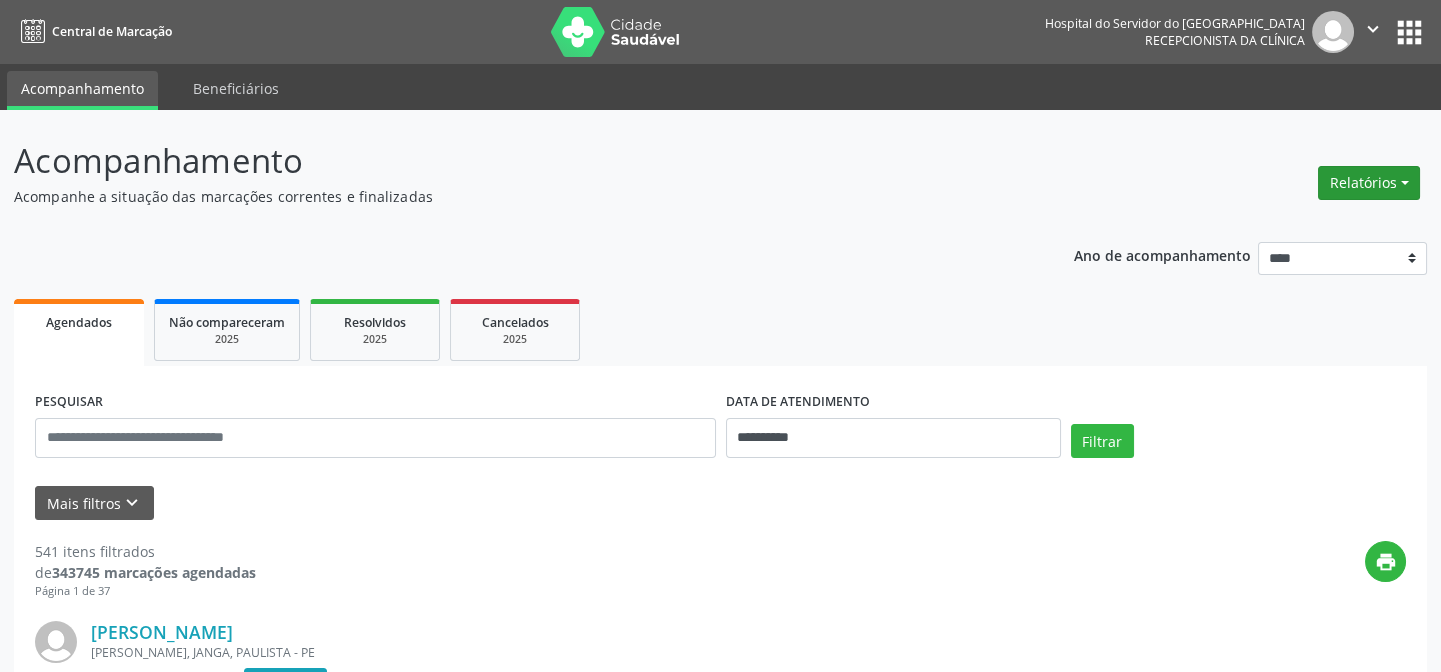 click on "Relatórios" at bounding box center (1369, 183) 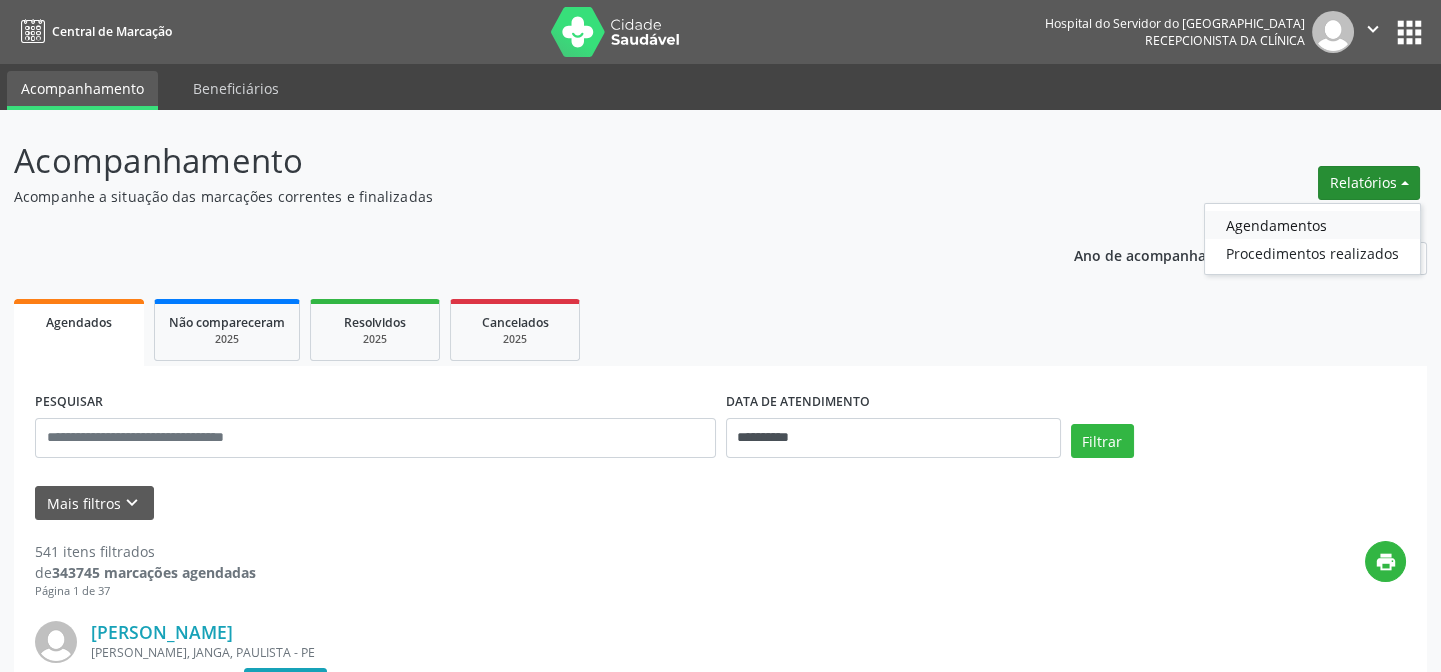 click on "Agendamentos" at bounding box center [1312, 225] 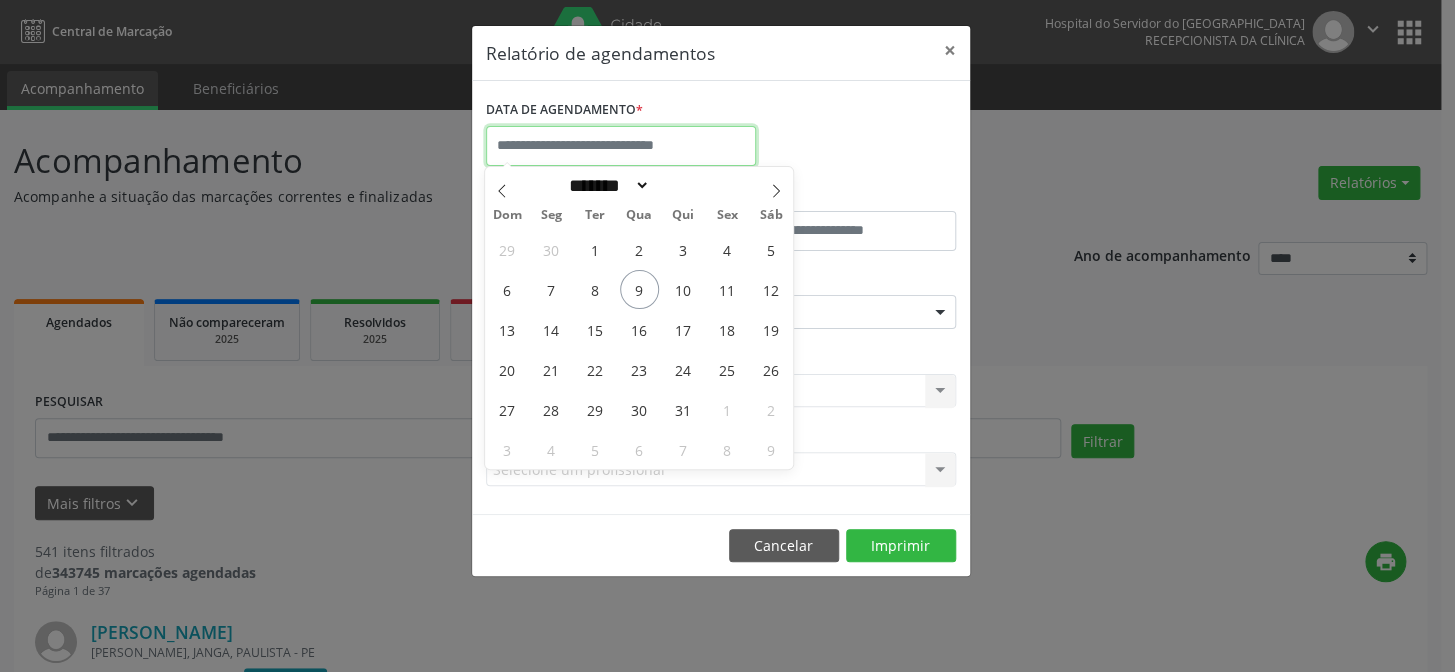 click at bounding box center [621, 146] 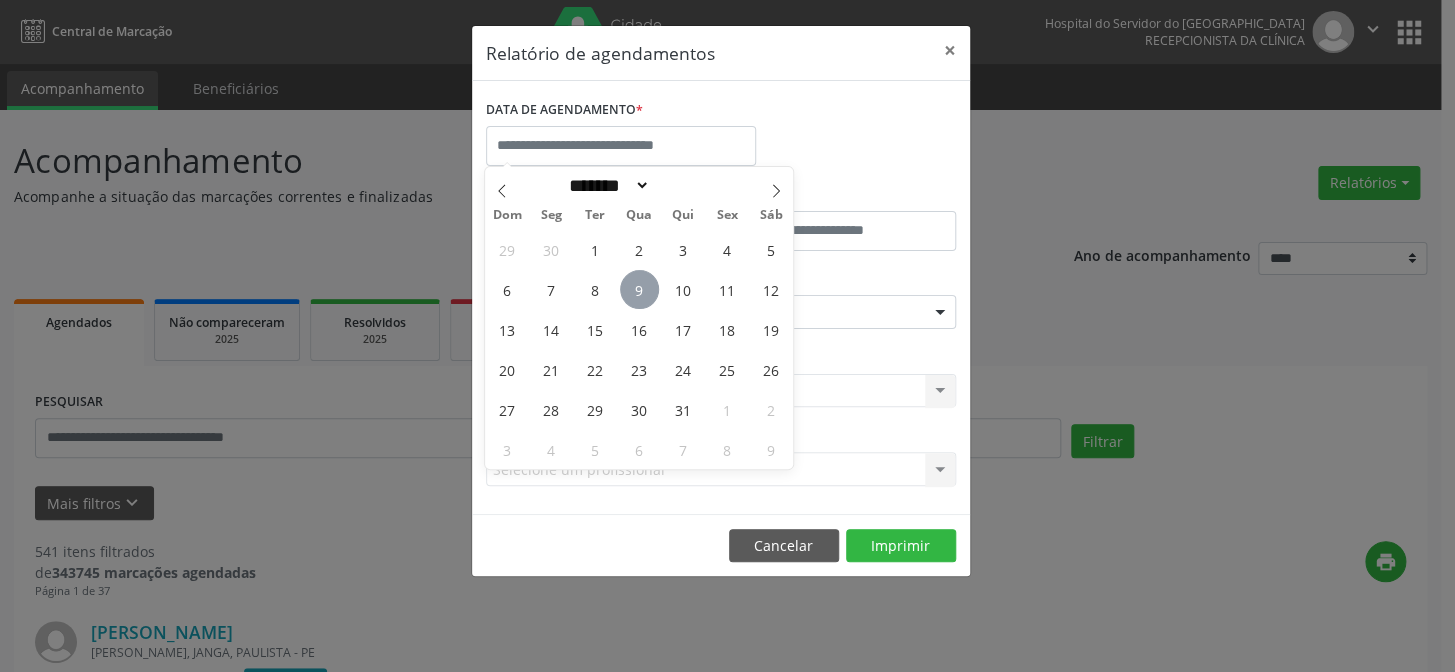 click on "9" at bounding box center (639, 289) 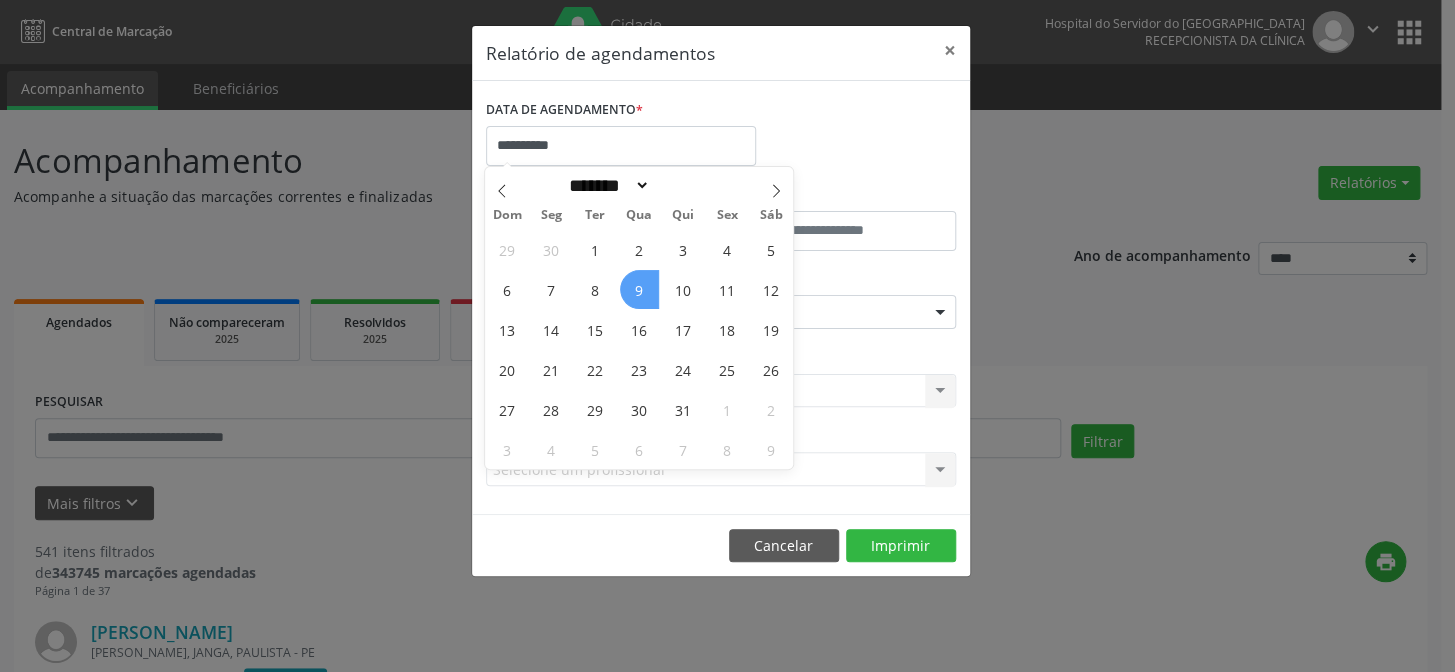 click on "9" at bounding box center [639, 289] 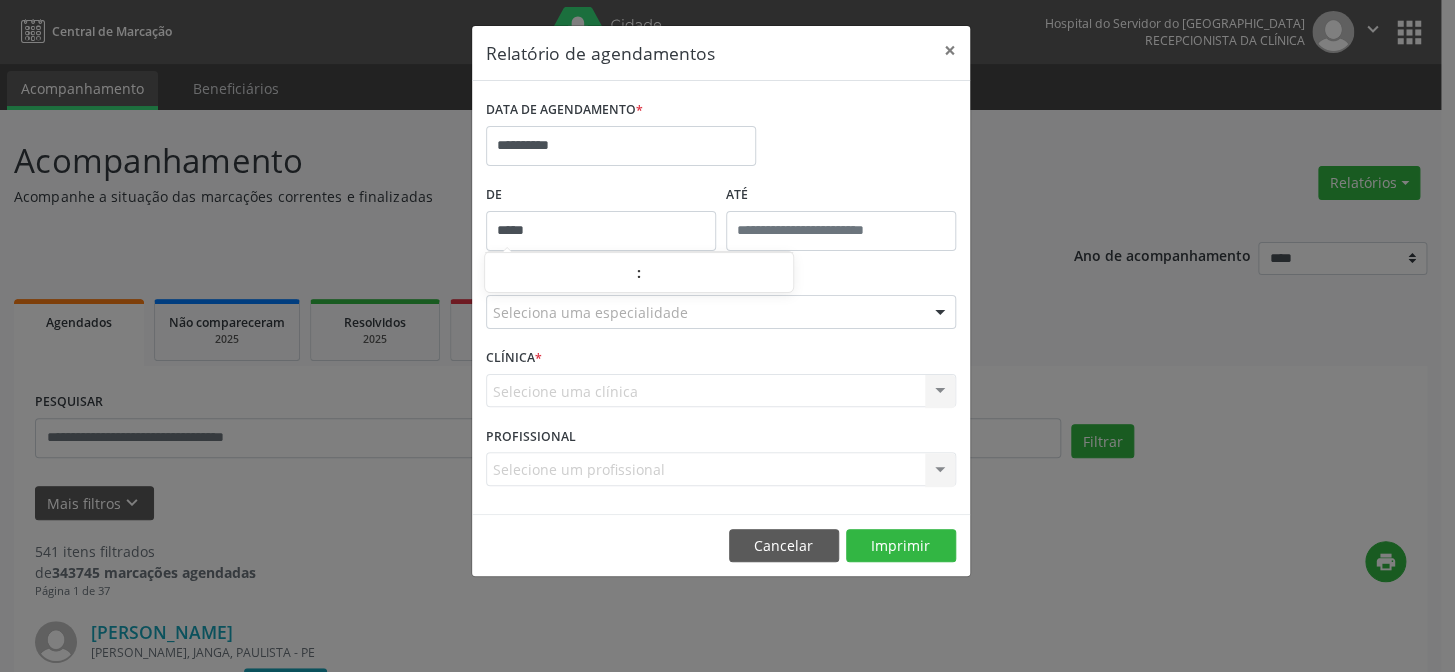 click on "*****" at bounding box center [601, 231] 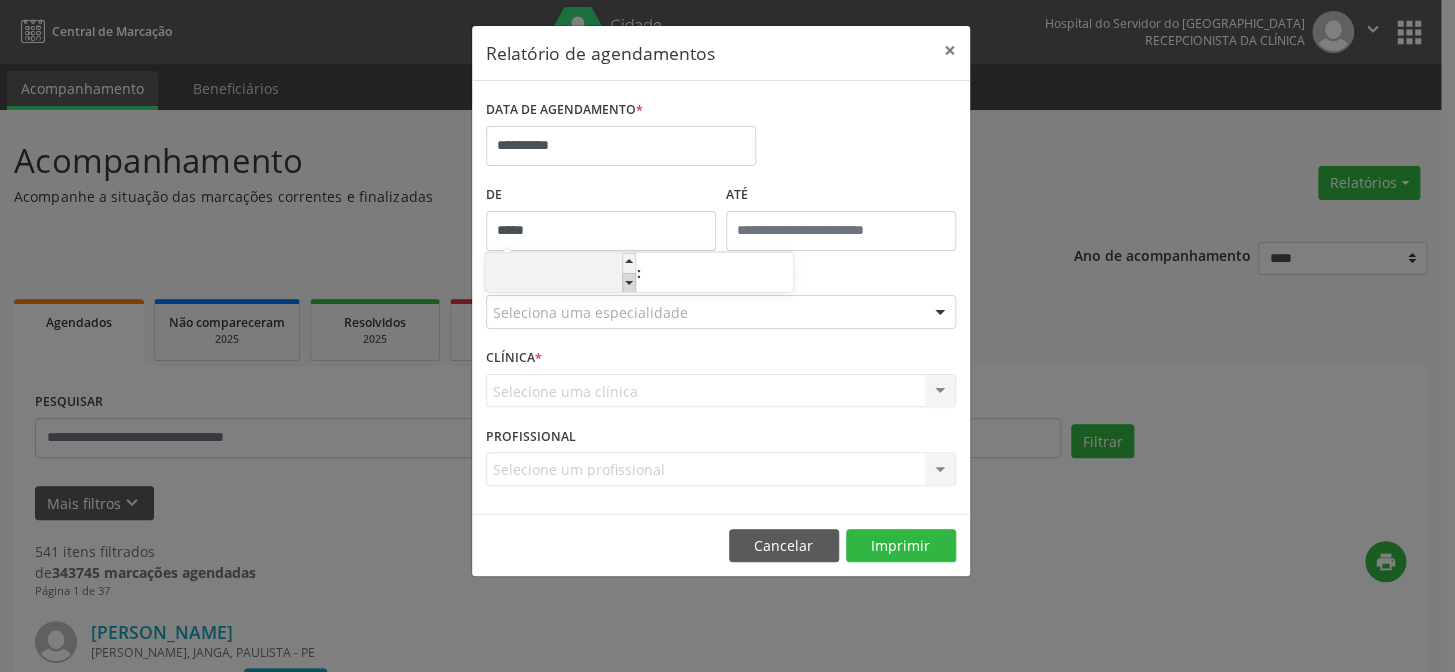 click at bounding box center (629, 283) 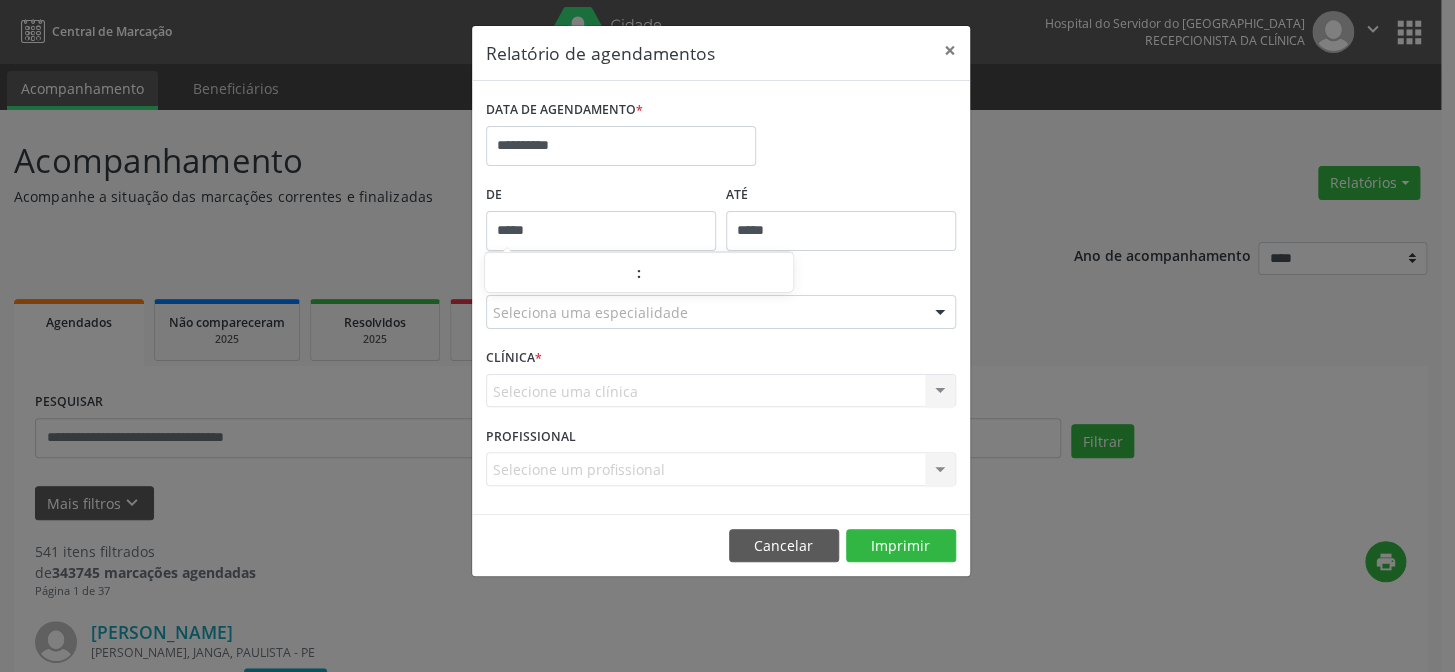 click on "*****" at bounding box center [841, 231] 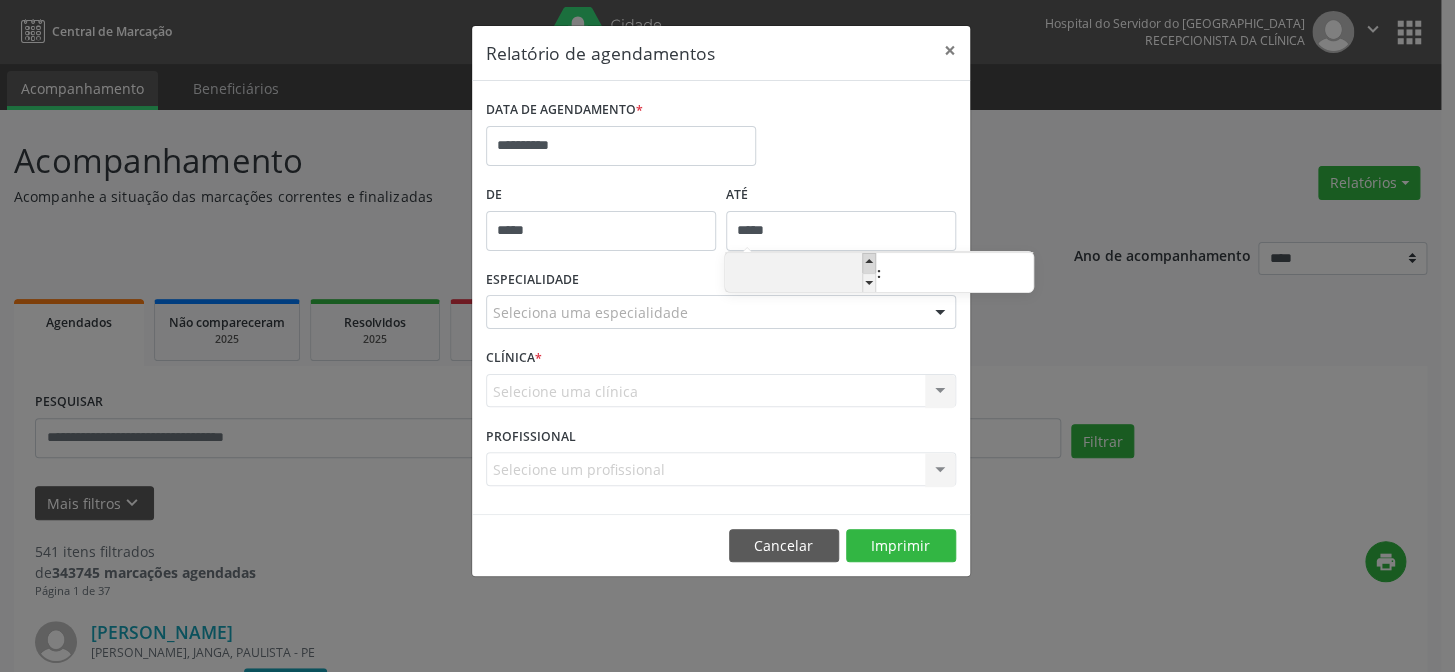 click at bounding box center (869, 263) 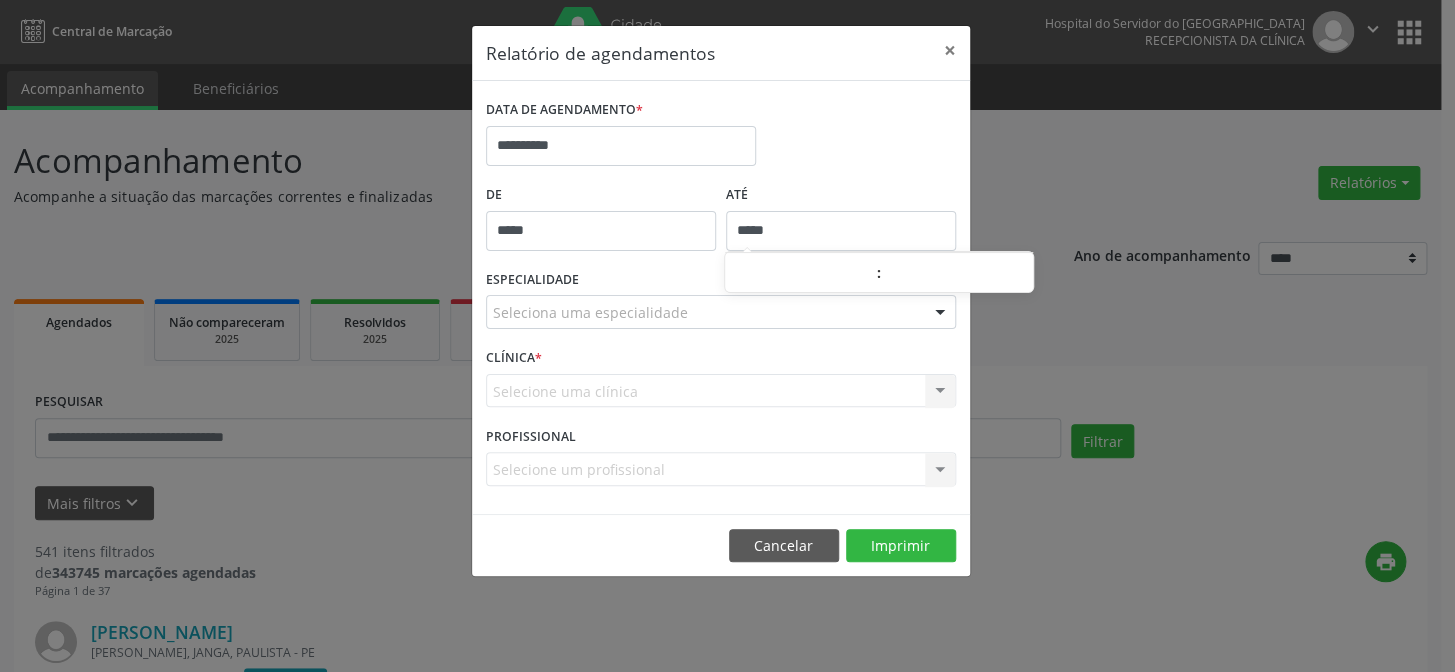 click at bounding box center [940, 313] 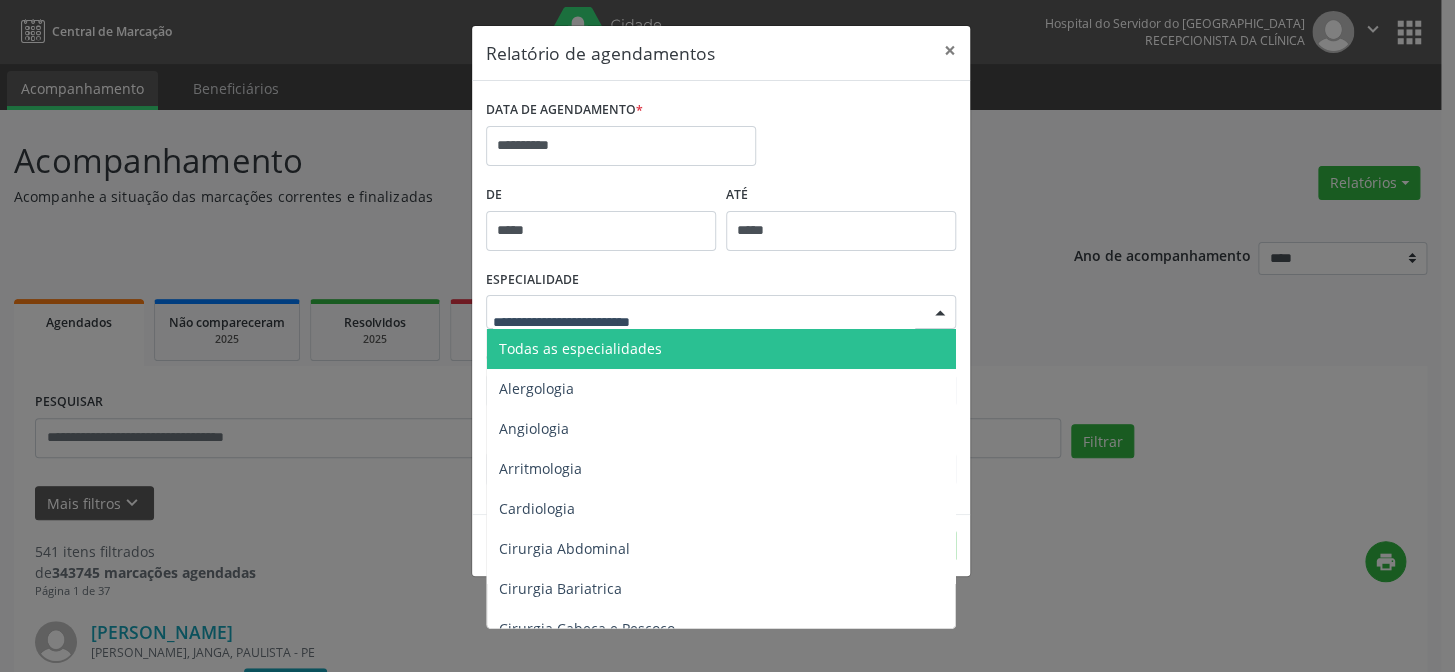 click on "Todas as especialidades" at bounding box center [722, 349] 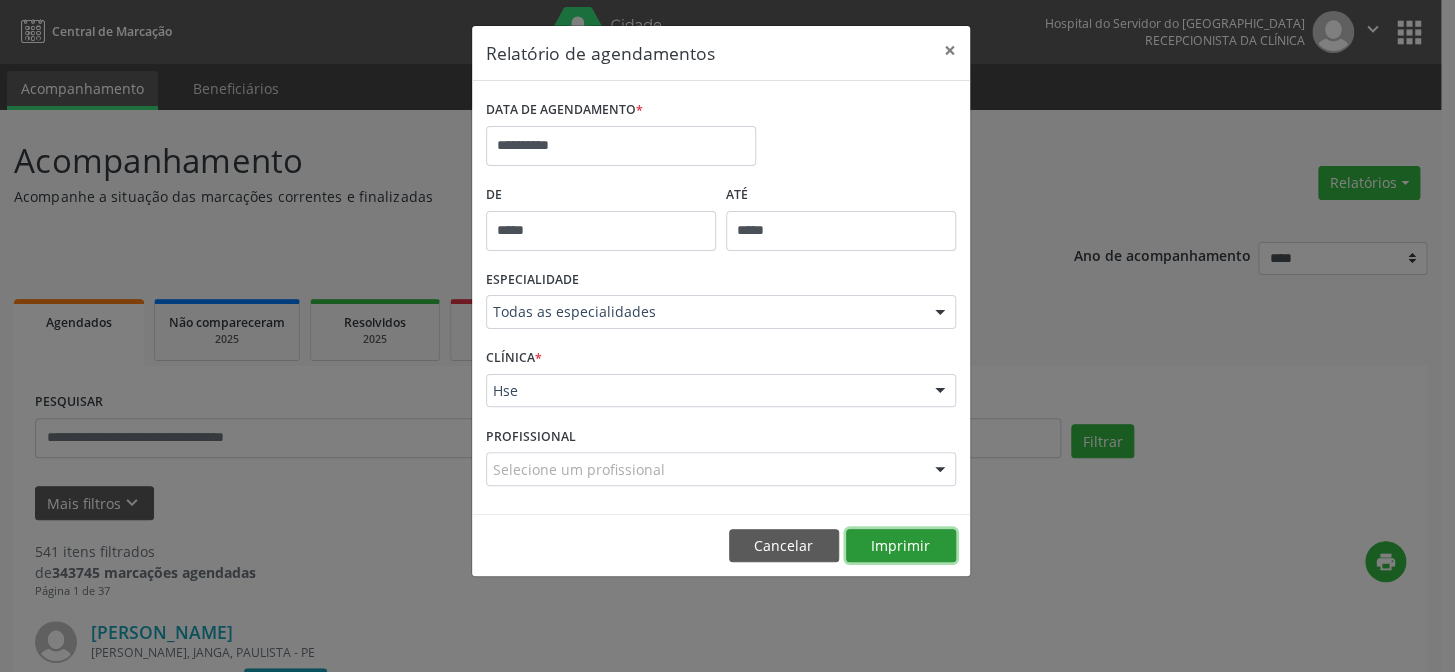 click on "Imprimir" at bounding box center (901, 546) 